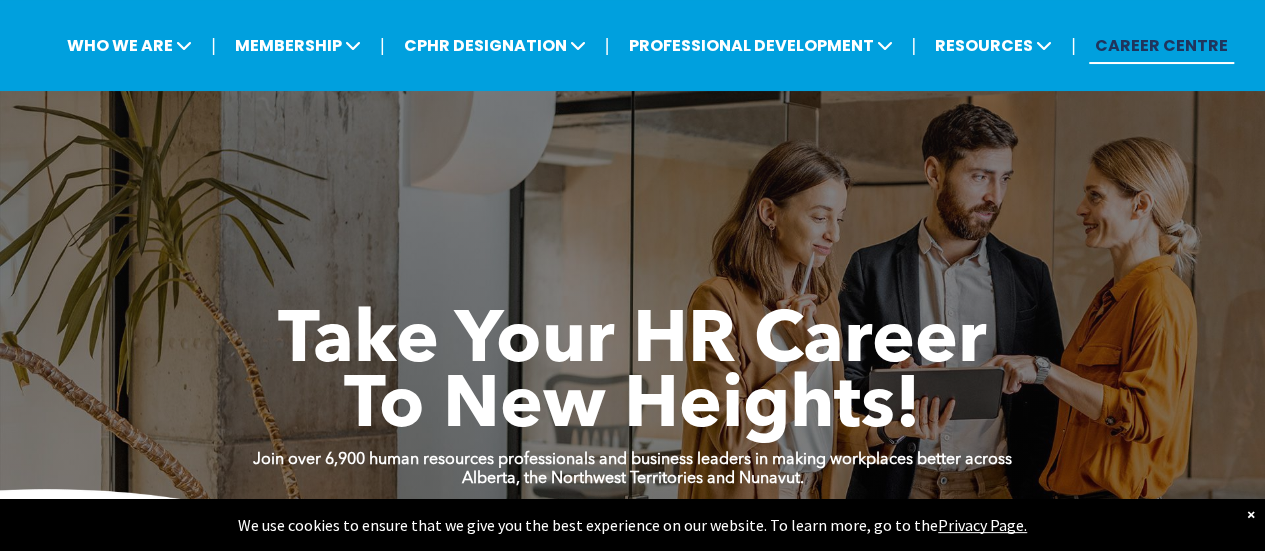 scroll, scrollTop: 0, scrollLeft: 0, axis: both 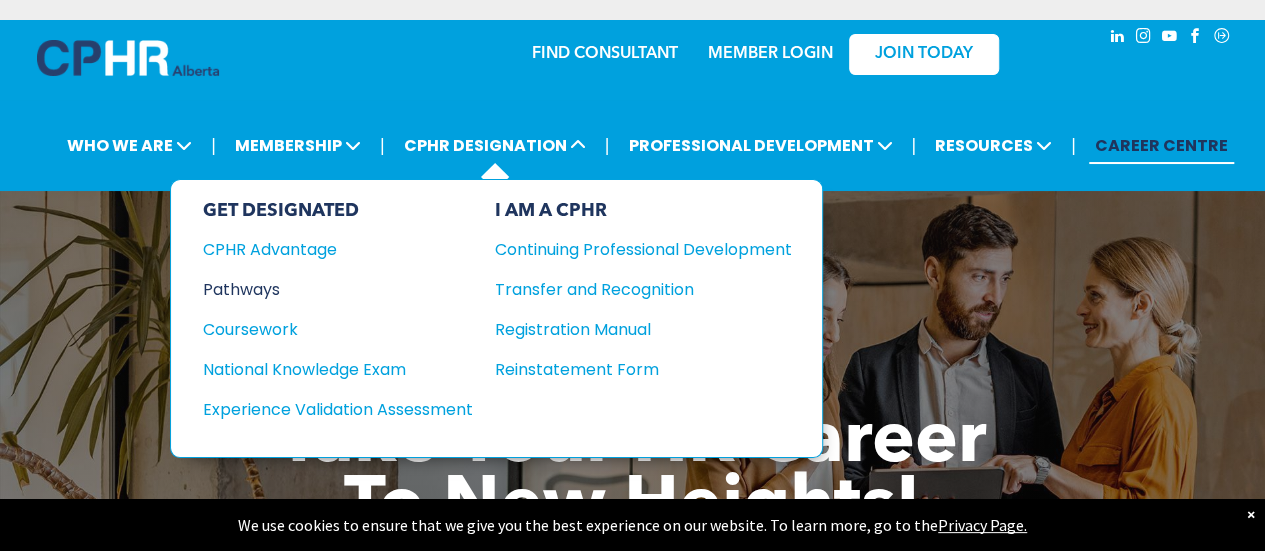 click on "Pathways" at bounding box center [324, 289] 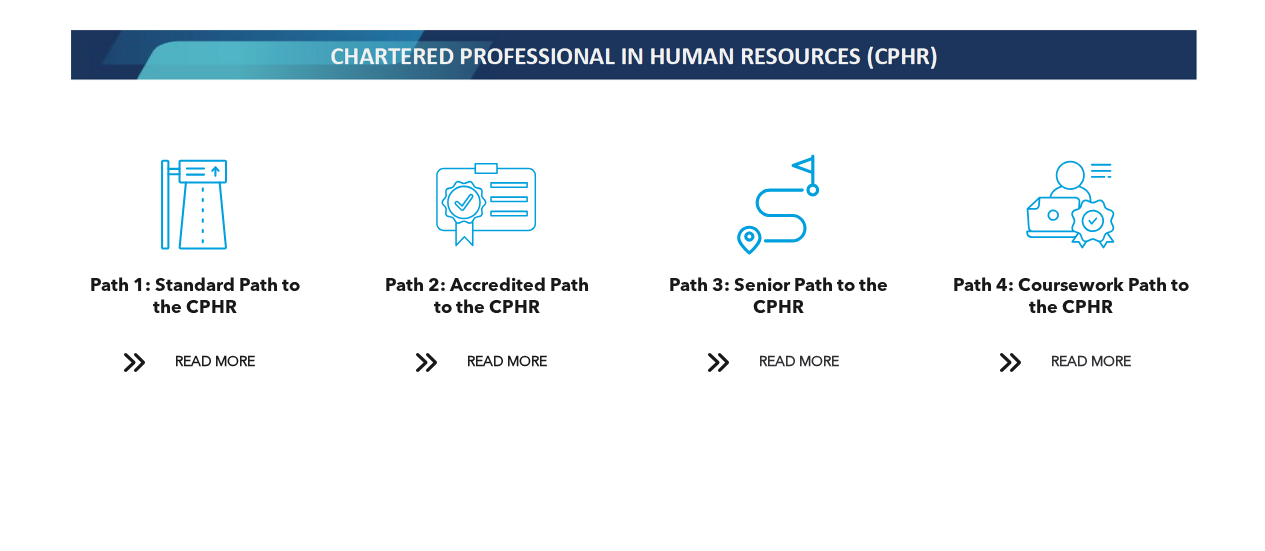 scroll, scrollTop: 2200, scrollLeft: 0, axis: vertical 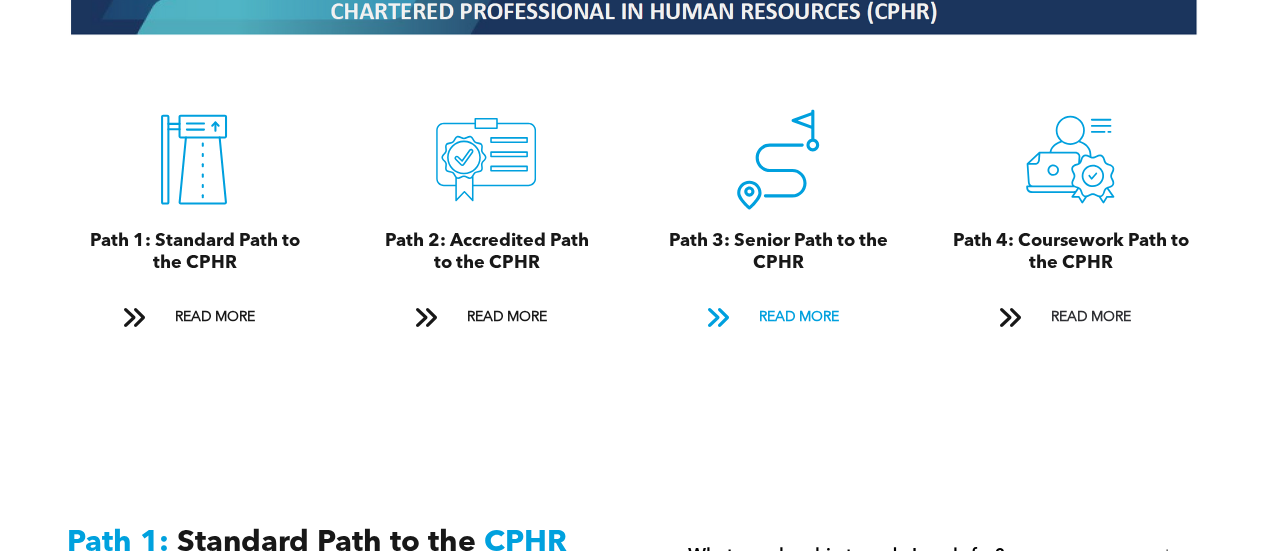 click at bounding box center (717, 317) 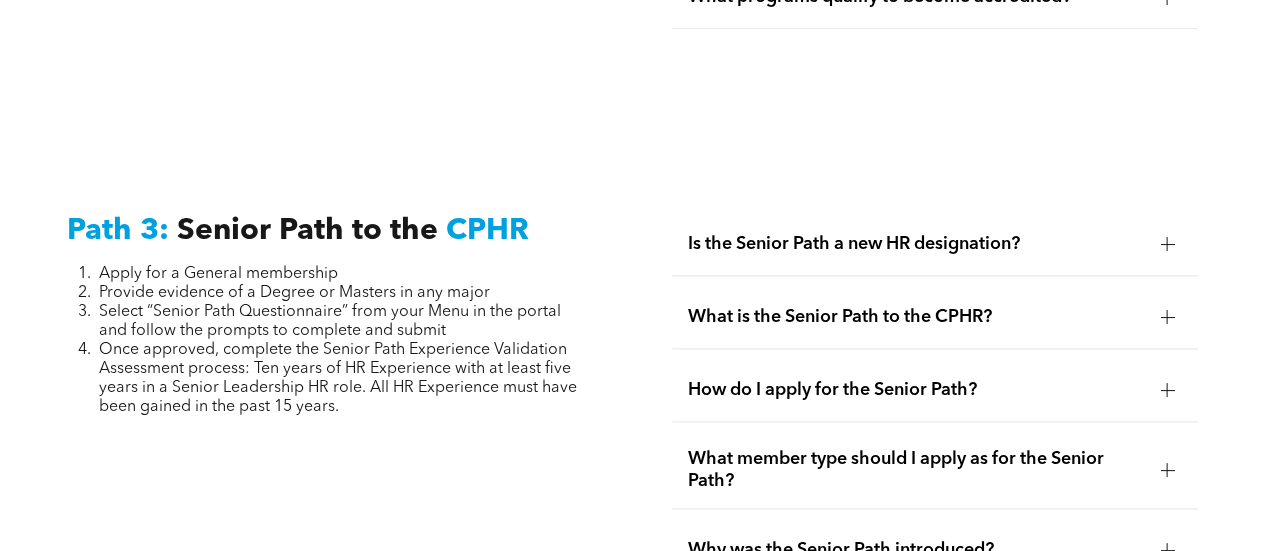 scroll, scrollTop: 5077, scrollLeft: 0, axis: vertical 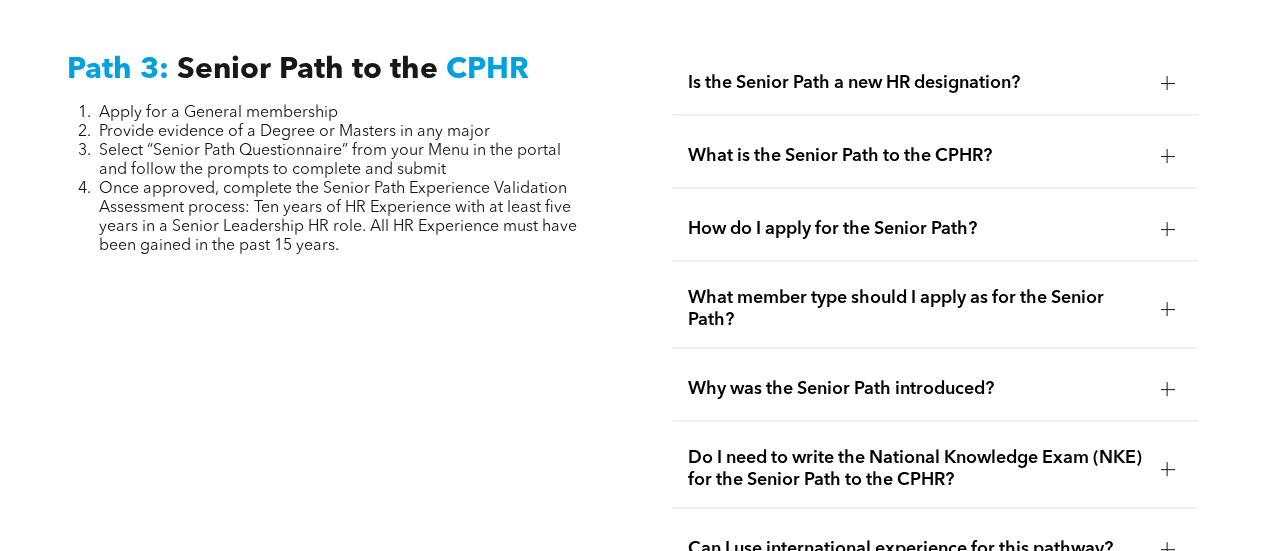click at bounding box center (1167, 82) 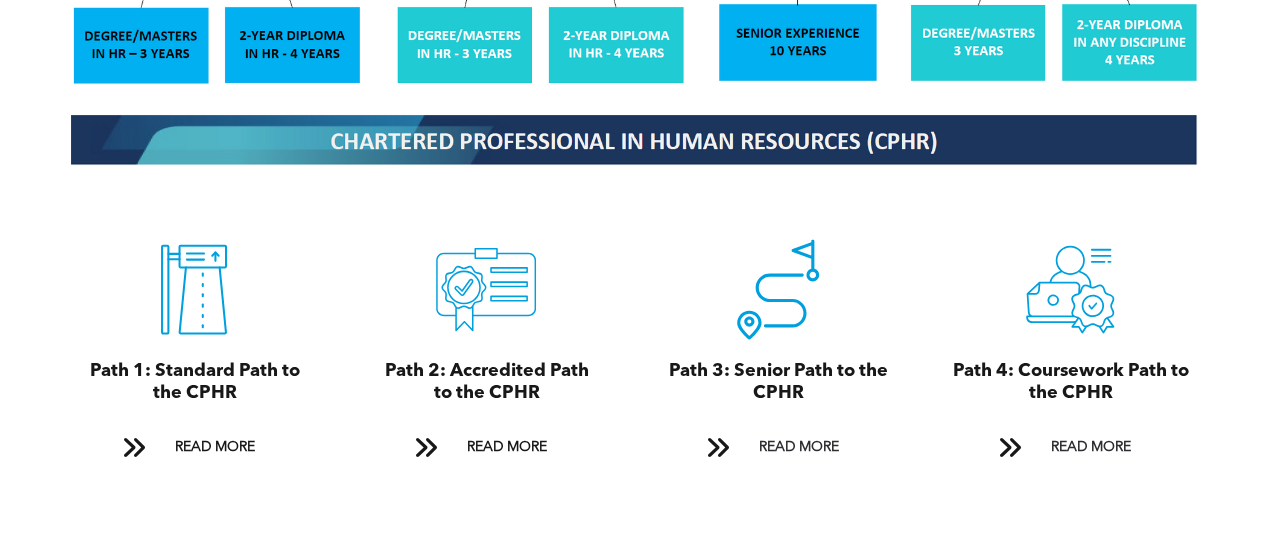 scroll, scrollTop: 2077, scrollLeft: 0, axis: vertical 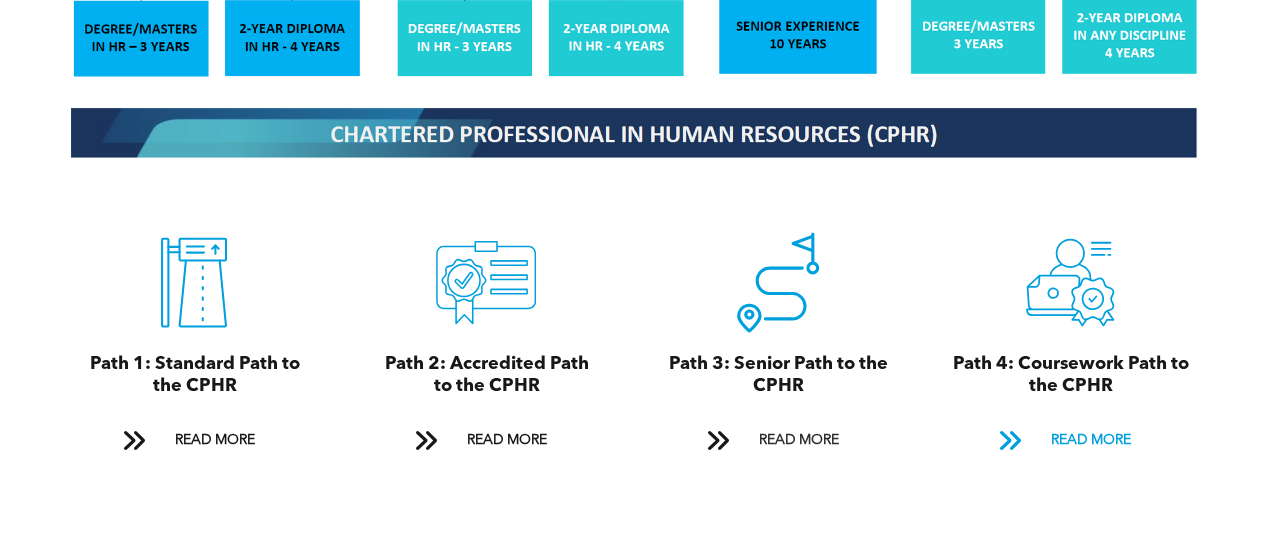 click at bounding box center [1009, 442] 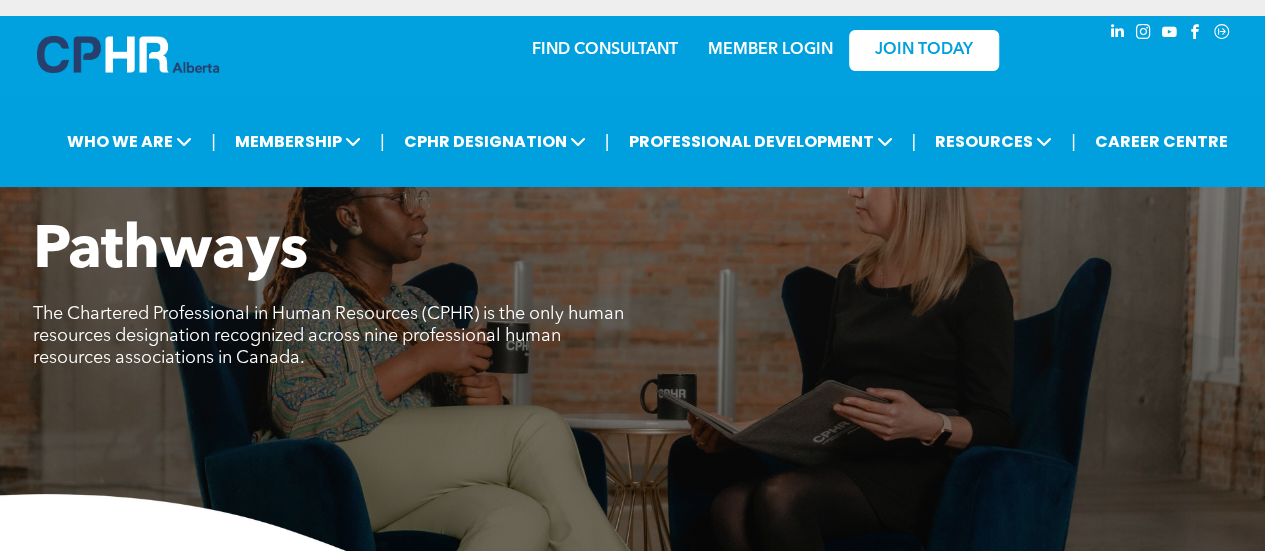scroll, scrollTop: 0, scrollLeft: 0, axis: both 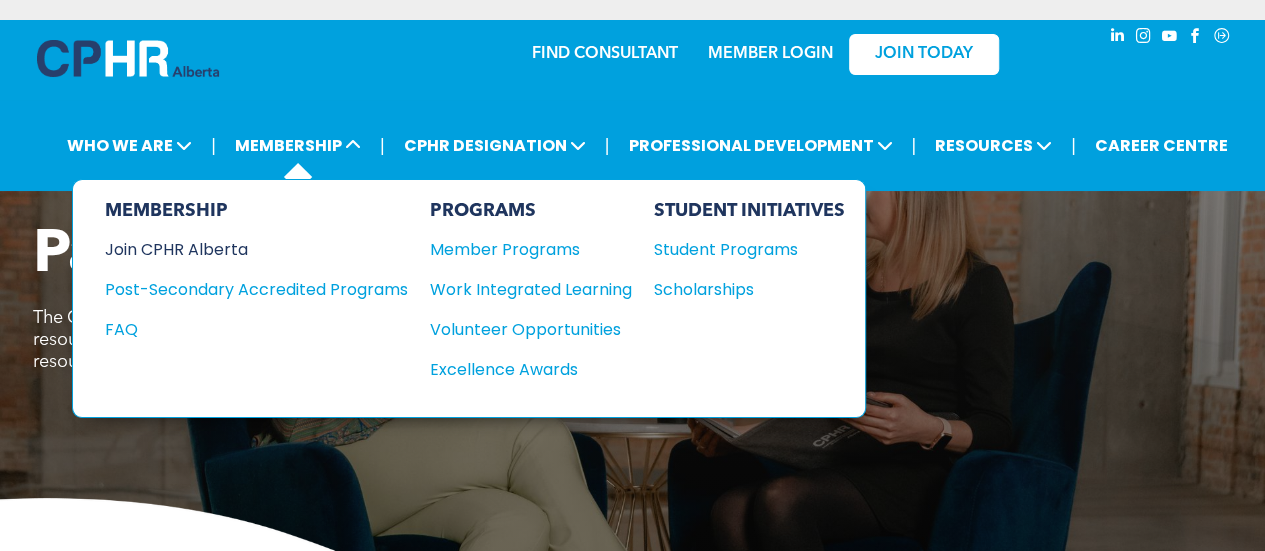 click on "Join CPHR Alberta" at bounding box center (241, 249) 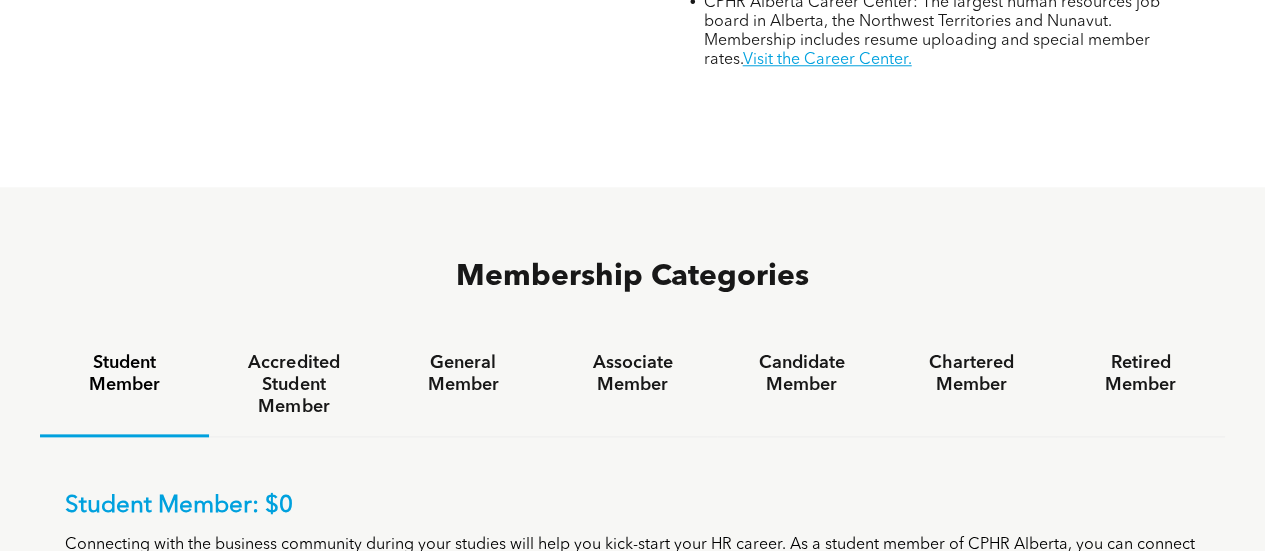 scroll, scrollTop: 1088, scrollLeft: 0, axis: vertical 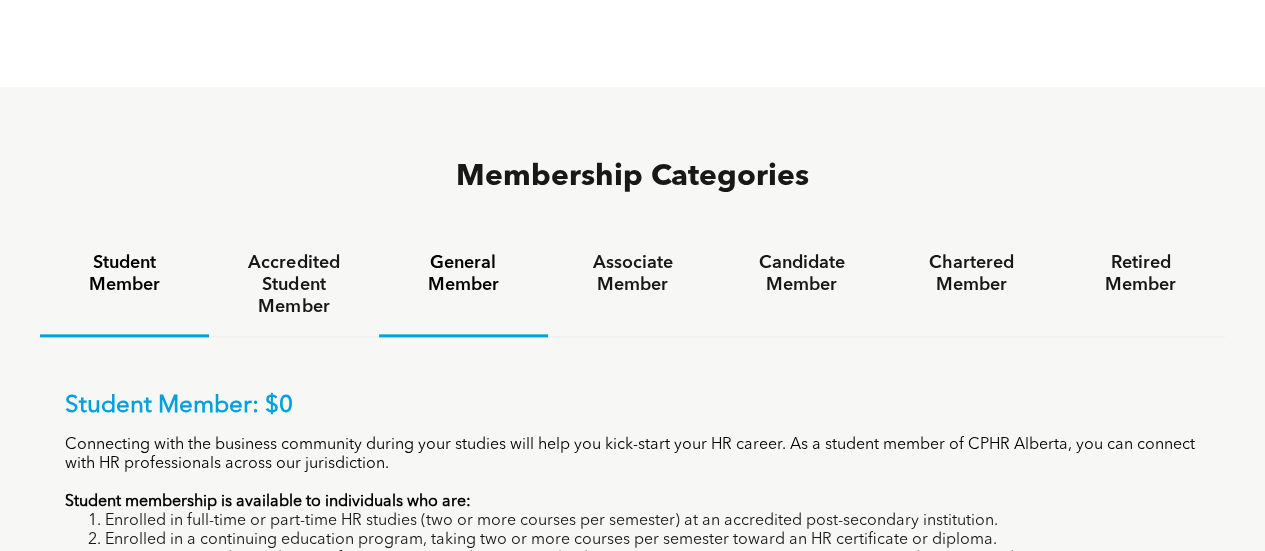 click on "General Member" at bounding box center [463, 274] 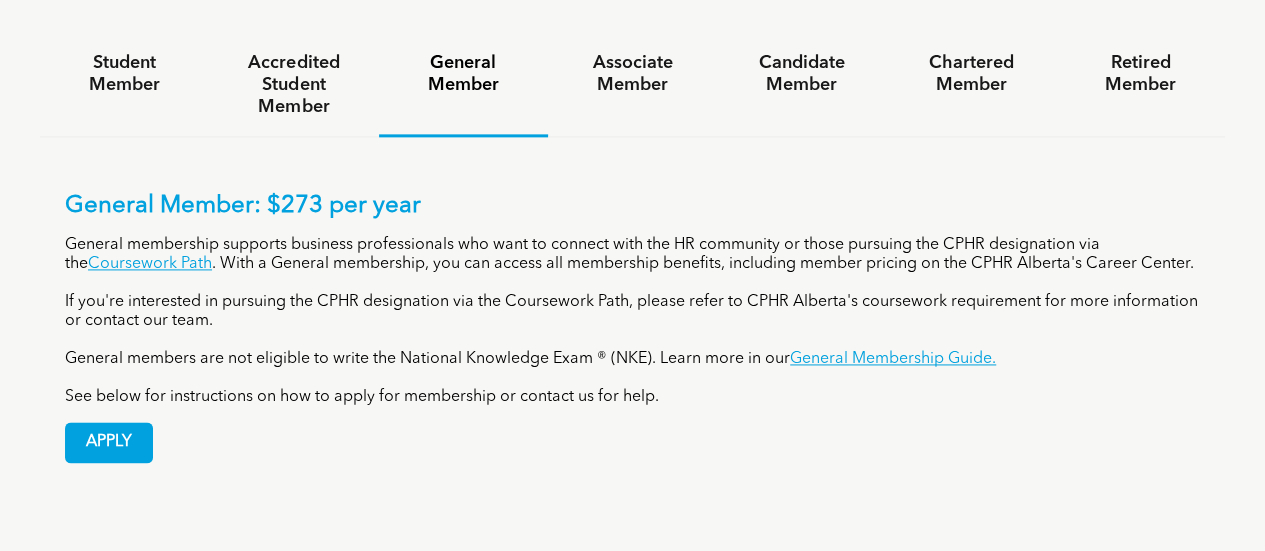 scroll, scrollTop: 1388, scrollLeft: 0, axis: vertical 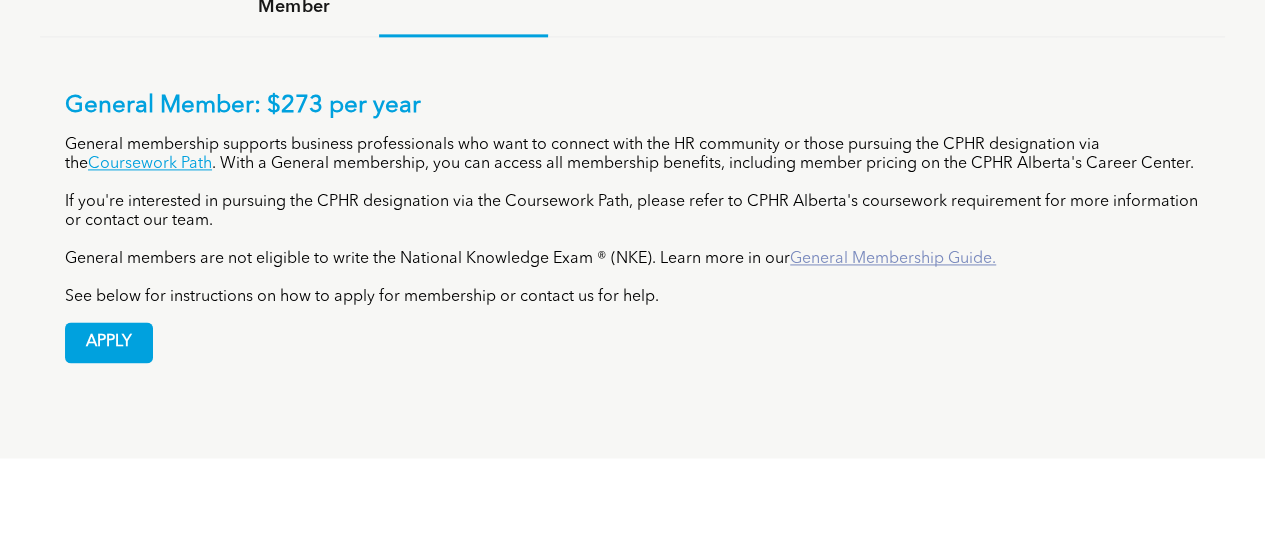click on "General Membership Guide." at bounding box center [893, 259] 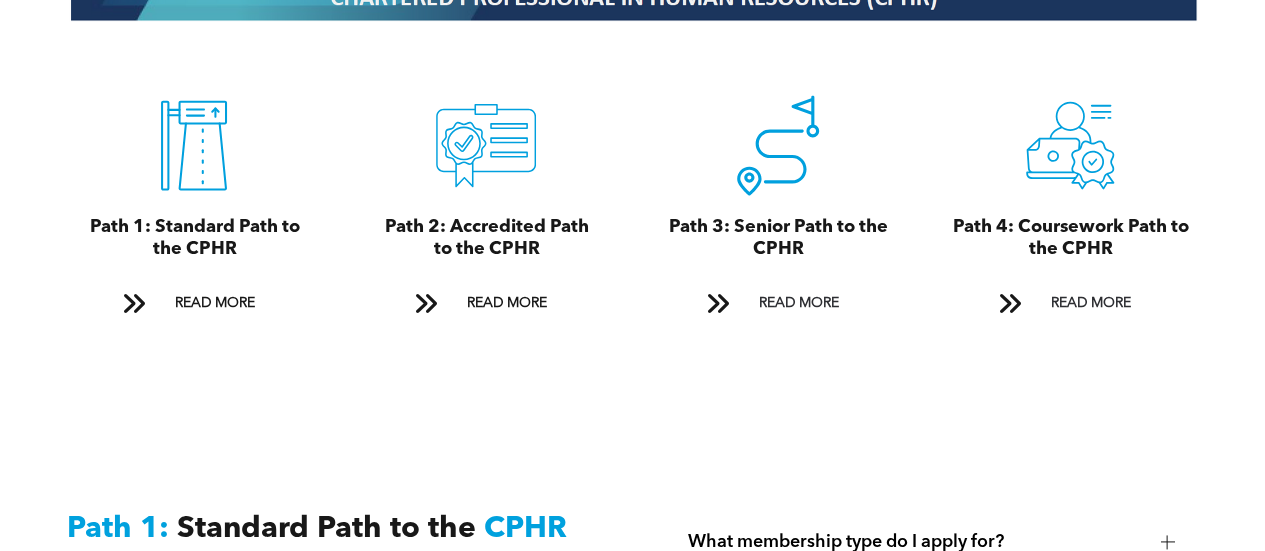 scroll, scrollTop: 2300, scrollLeft: 0, axis: vertical 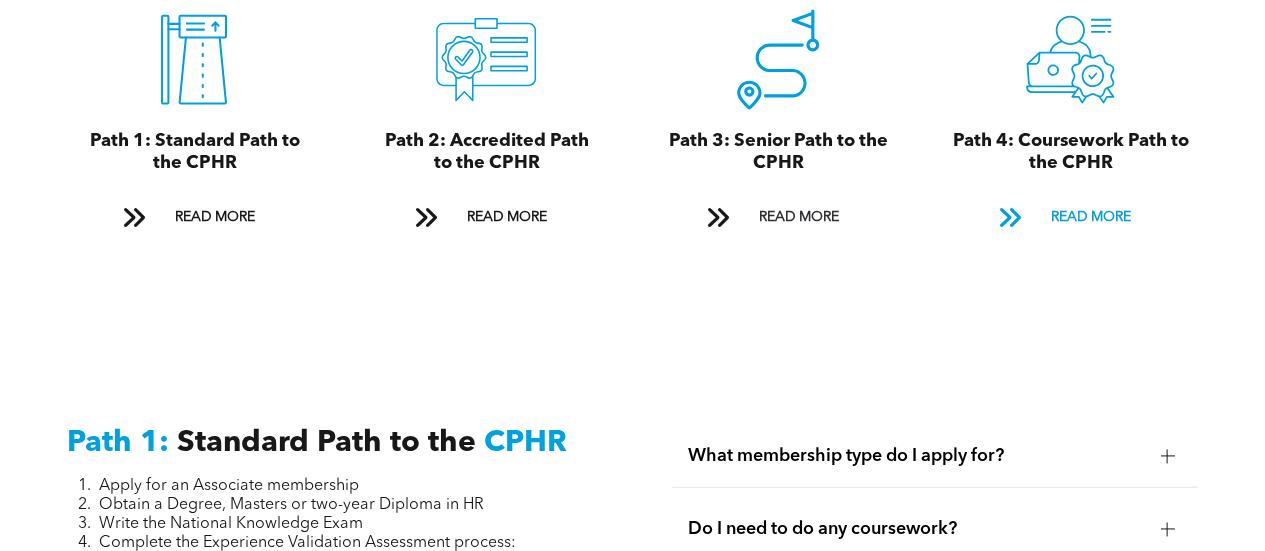 click on "READ MORE" at bounding box center [1090, 217] 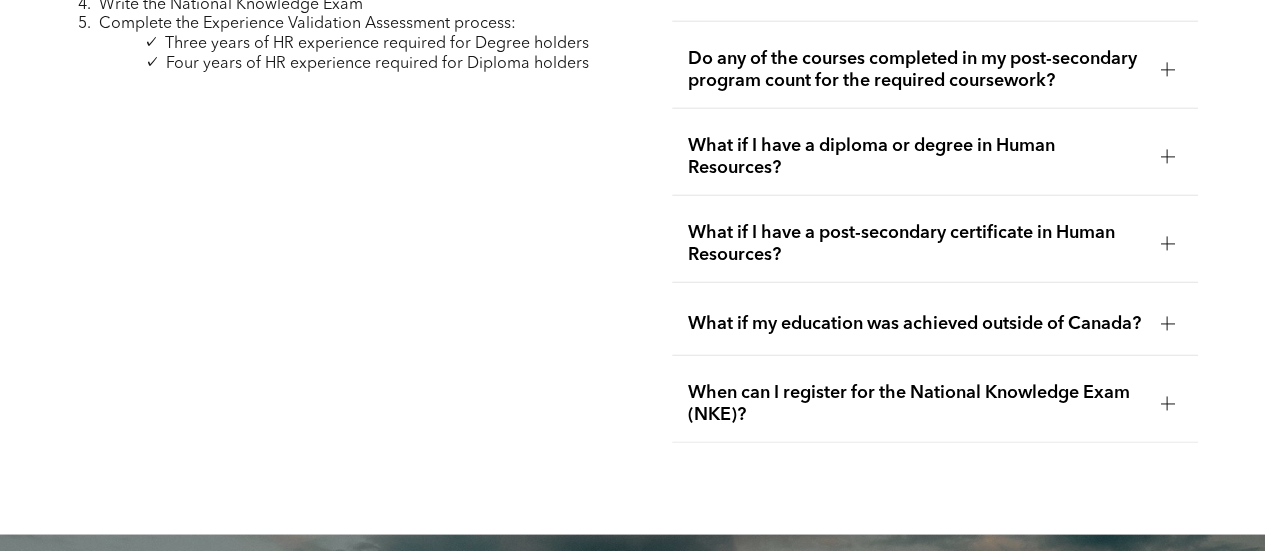 scroll, scrollTop: 6333, scrollLeft: 0, axis: vertical 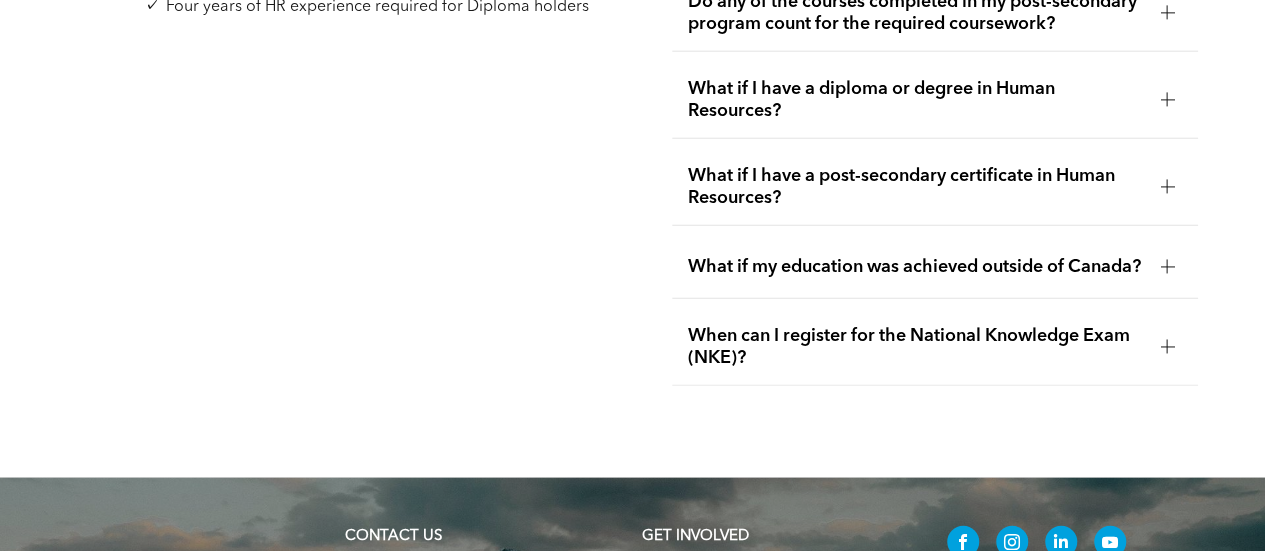 click at bounding box center (1167, 187) 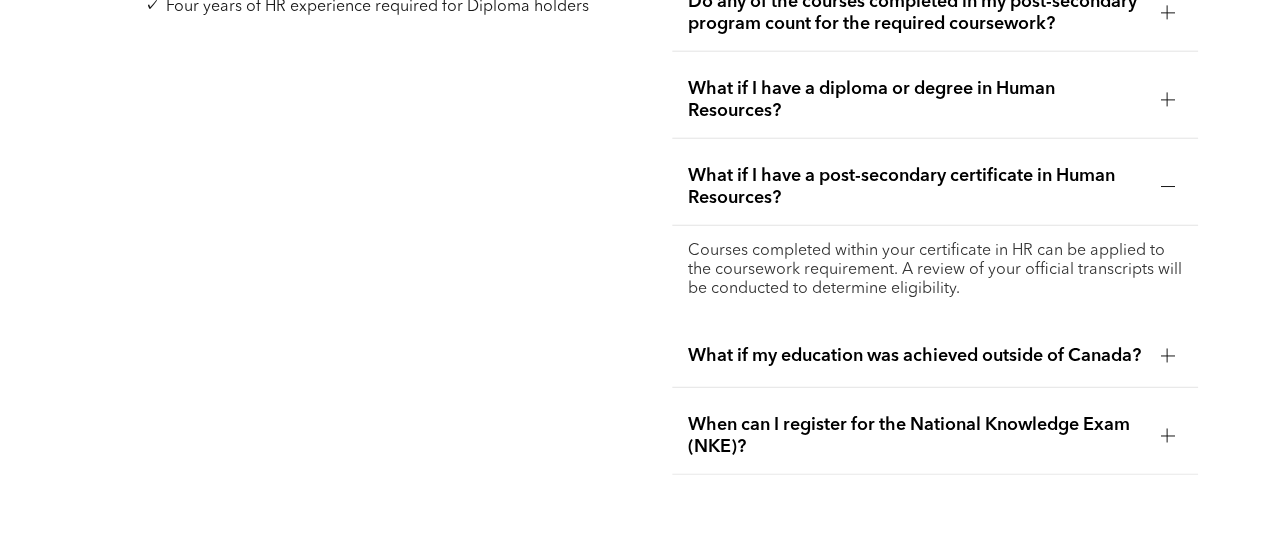 scroll, scrollTop: 6433, scrollLeft: 0, axis: vertical 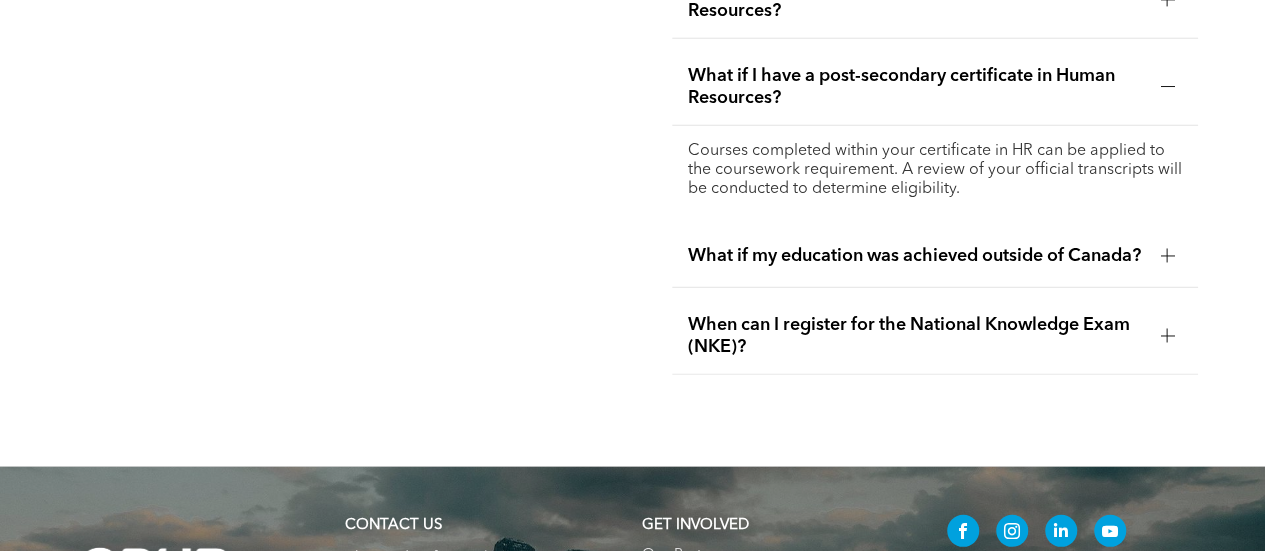 click at bounding box center (1167, 336) 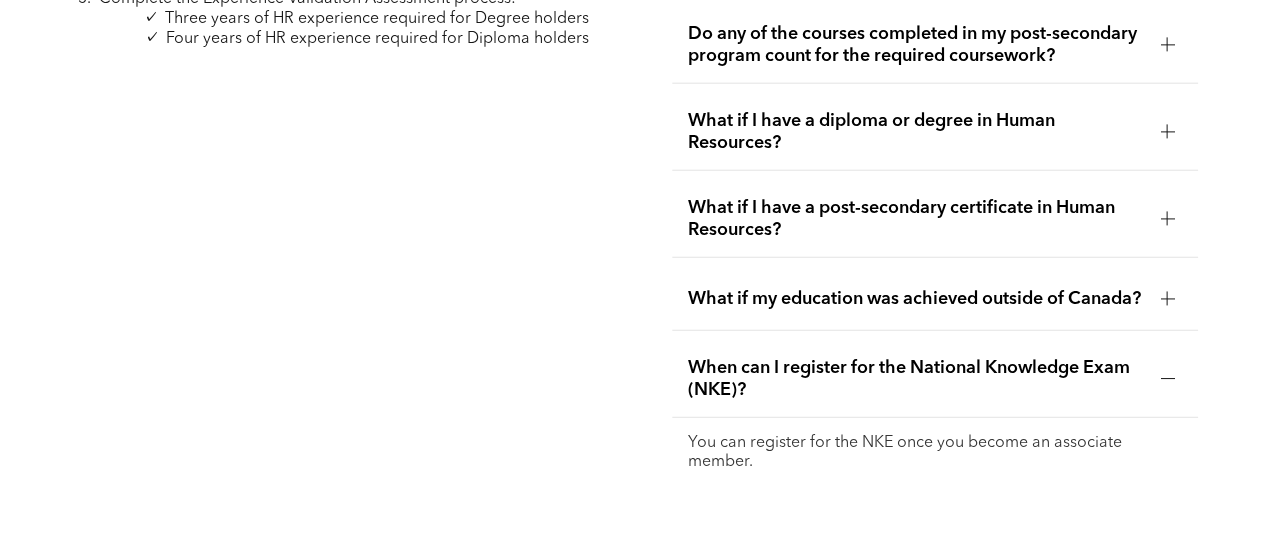 scroll, scrollTop: 6133, scrollLeft: 0, axis: vertical 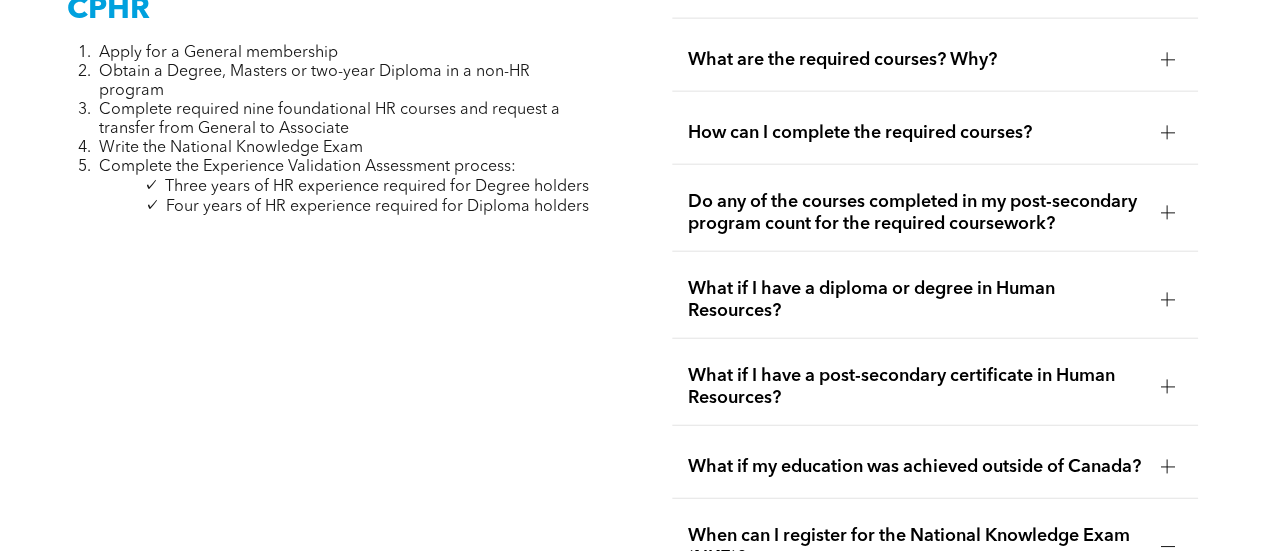 click at bounding box center (1167, 213) 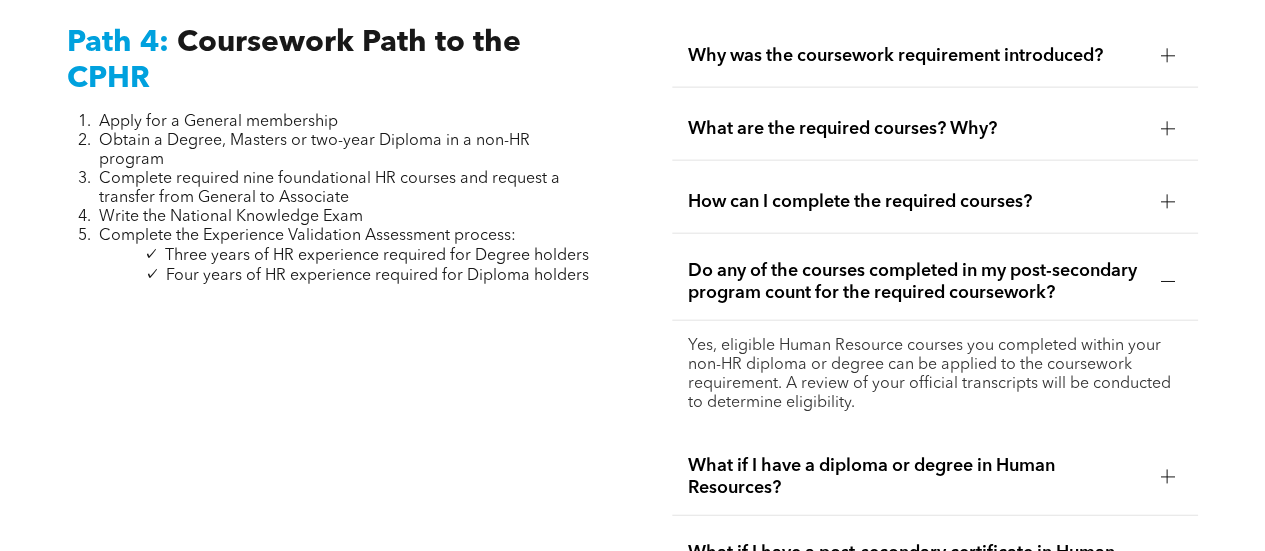 scroll, scrollTop: 6033, scrollLeft: 0, axis: vertical 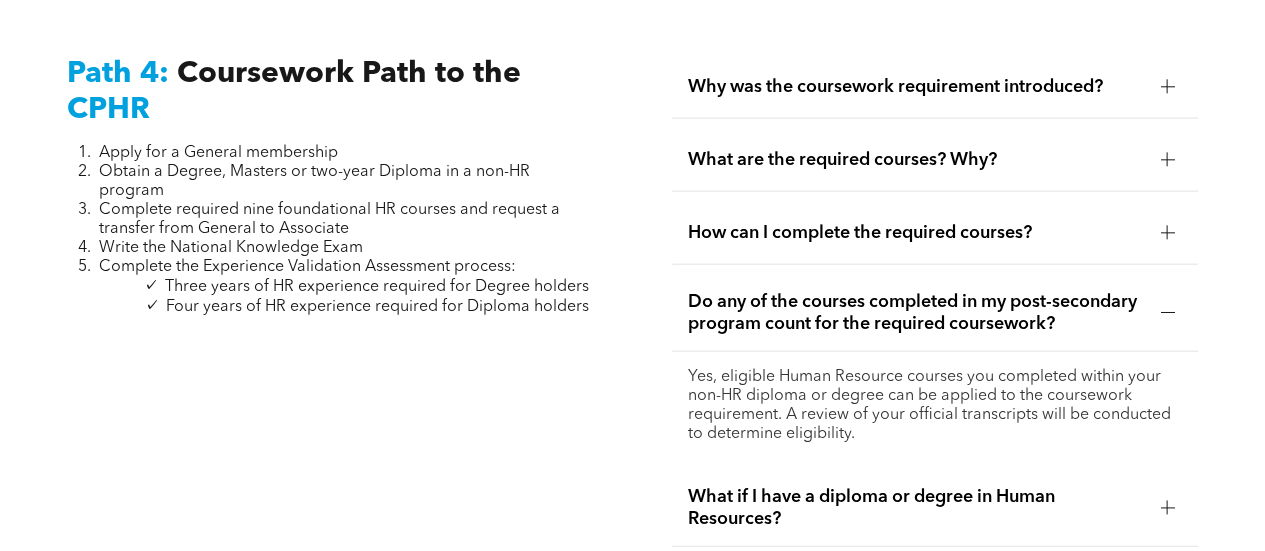 click at bounding box center [1167, 233] 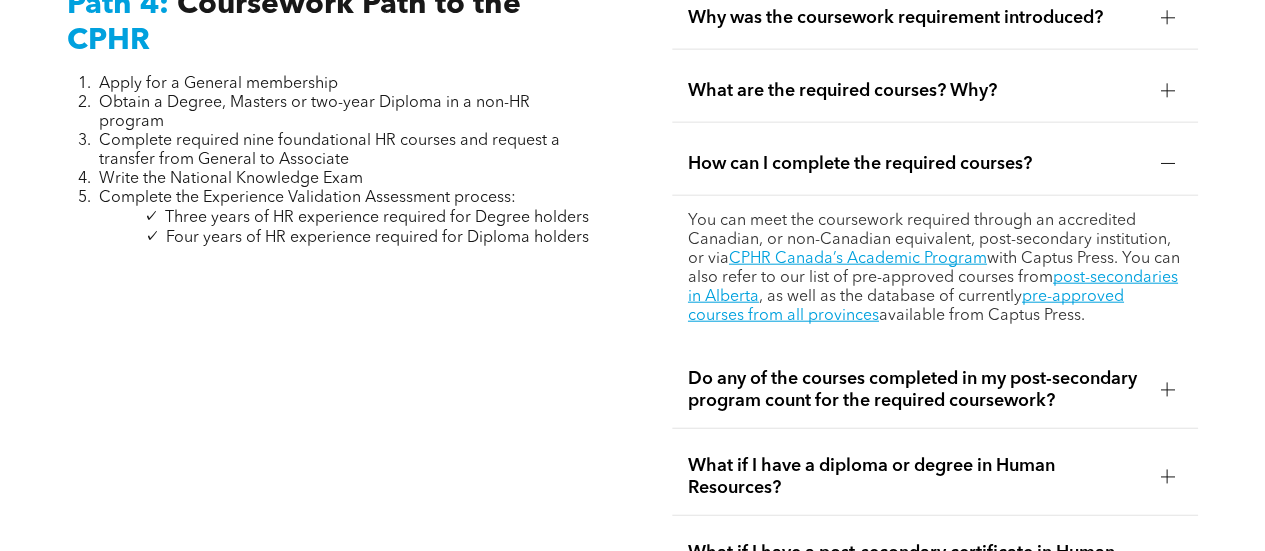 scroll, scrollTop: 6133, scrollLeft: 0, axis: vertical 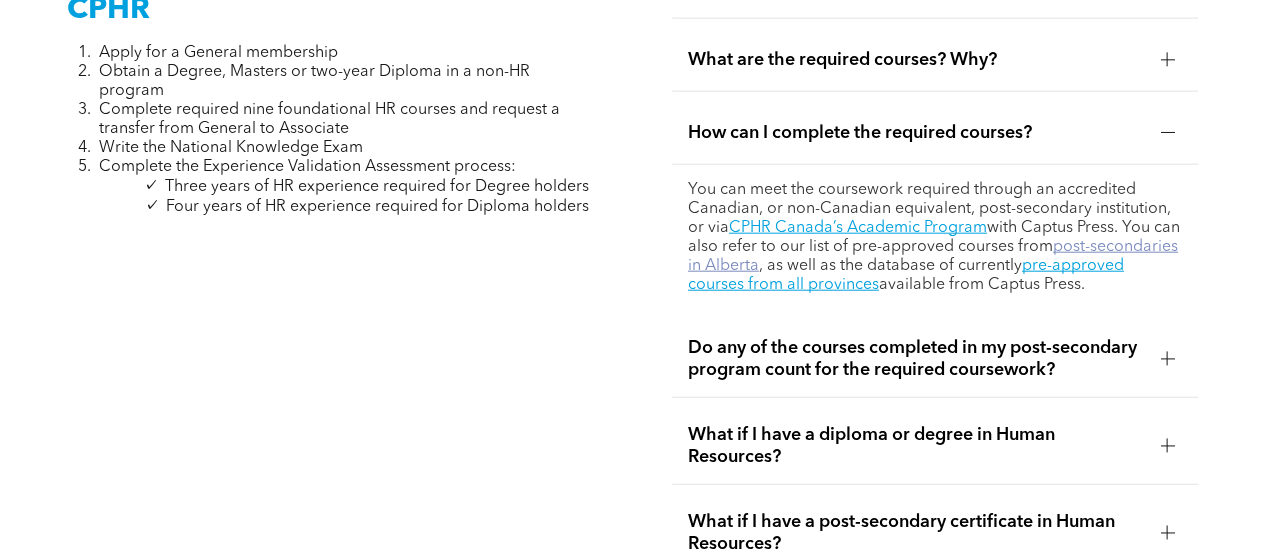 click on "post-secondaries in Alberta" at bounding box center (933, 256) 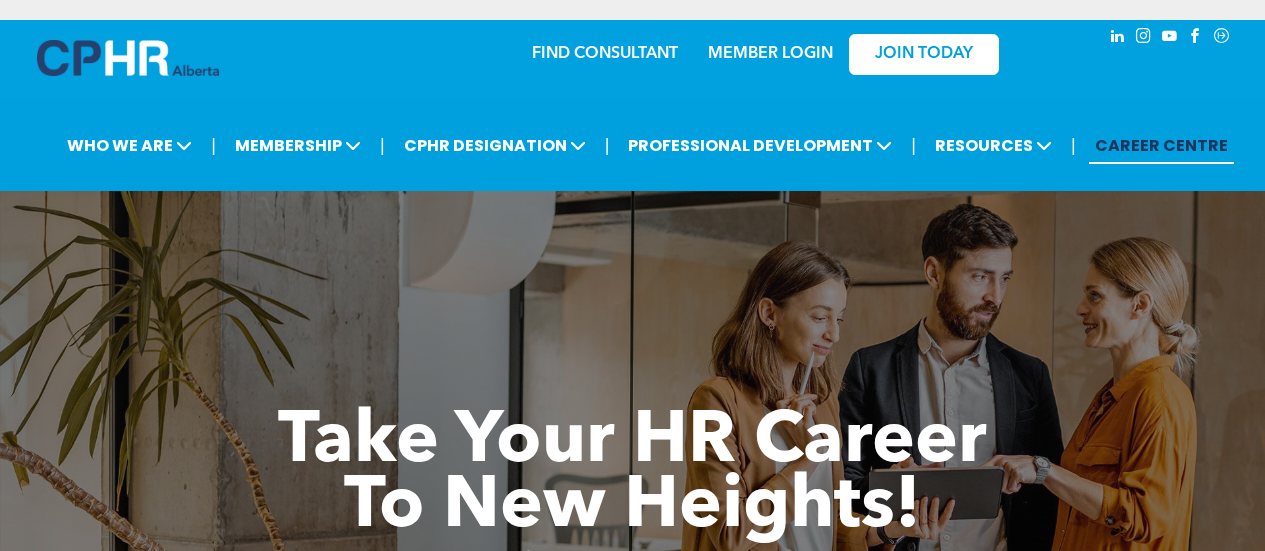 scroll, scrollTop: 0, scrollLeft: 0, axis: both 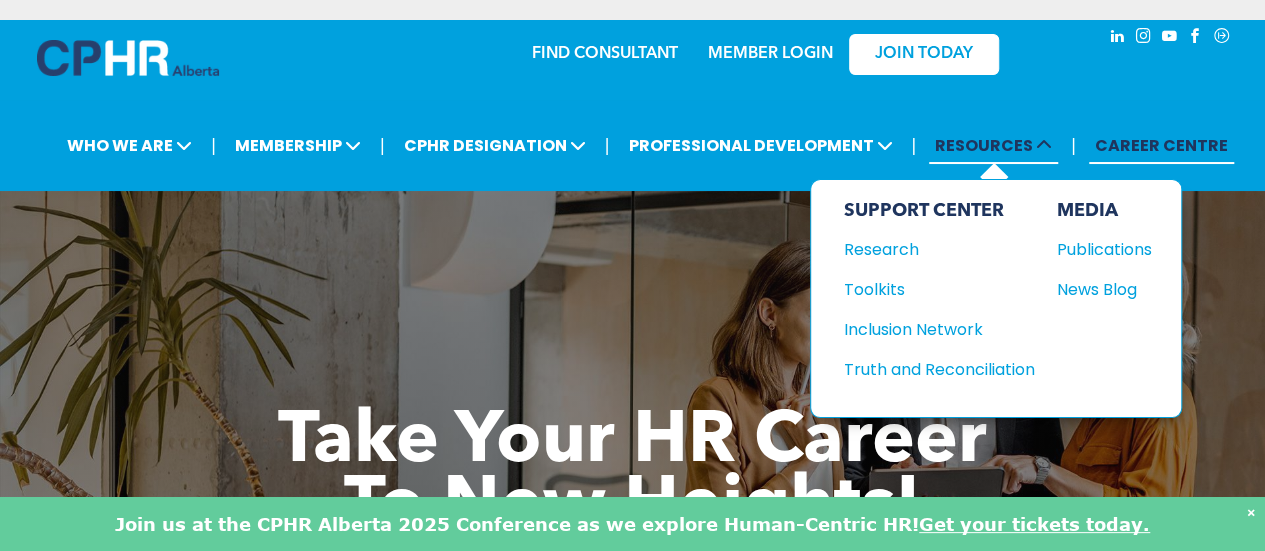 click on "RESOURCES" at bounding box center (993, 145) 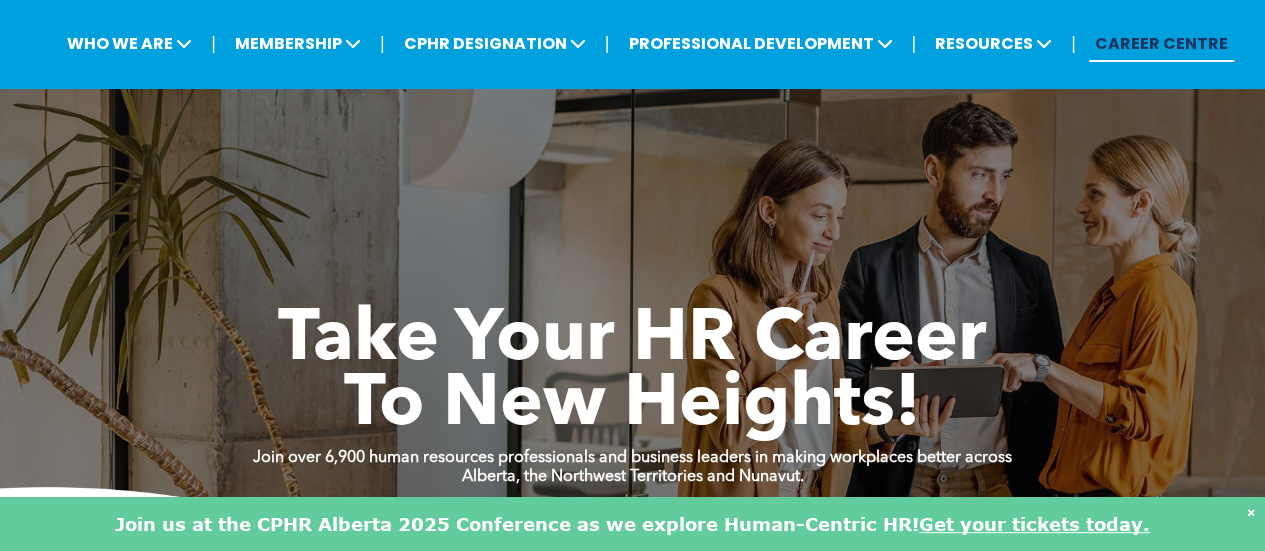 scroll, scrollTop: 0, scrollLeft: 0, axis: both 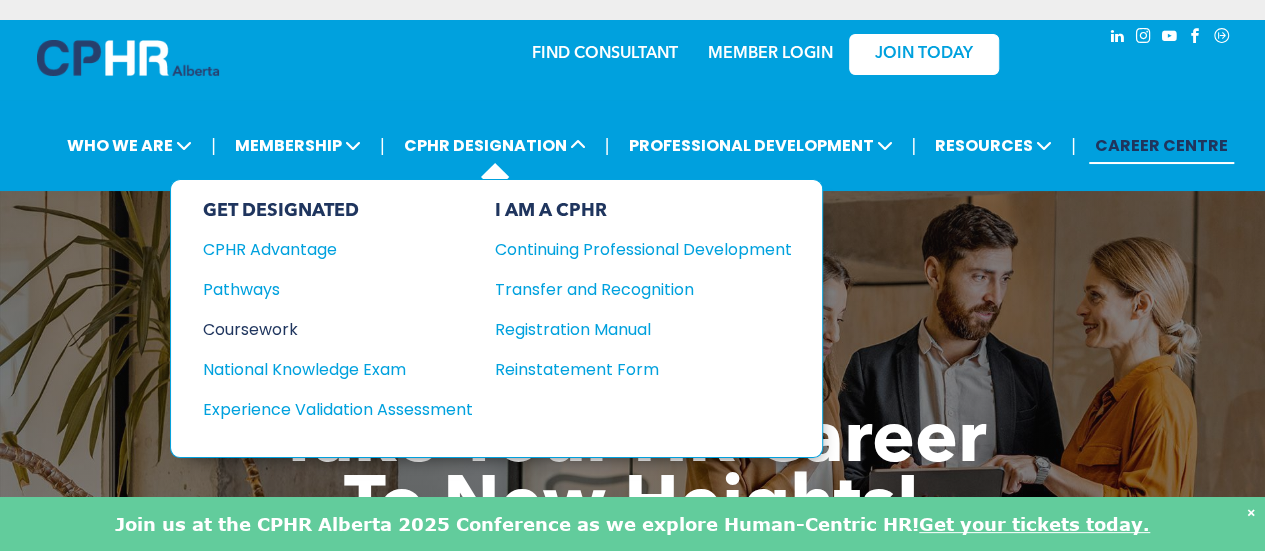 click on "Coursework" at bounding box center [324, 329] 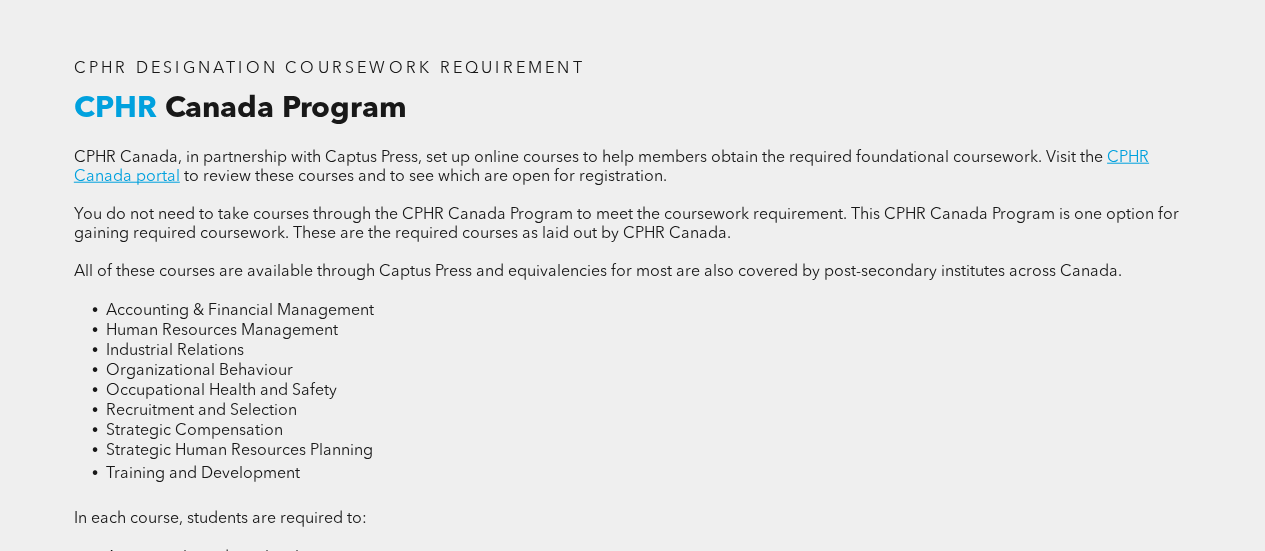 scroll, scrollTop: 2500, scrollLeft: 0, axis: vertical 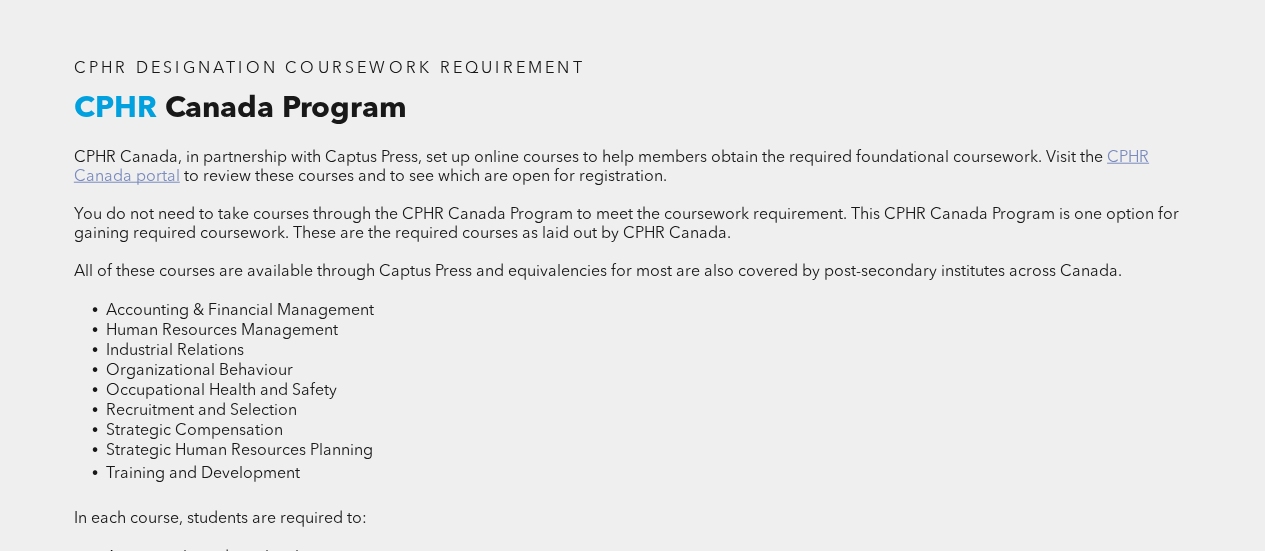 click on "CPHR Canada portal" at bounding box center (611, 167) 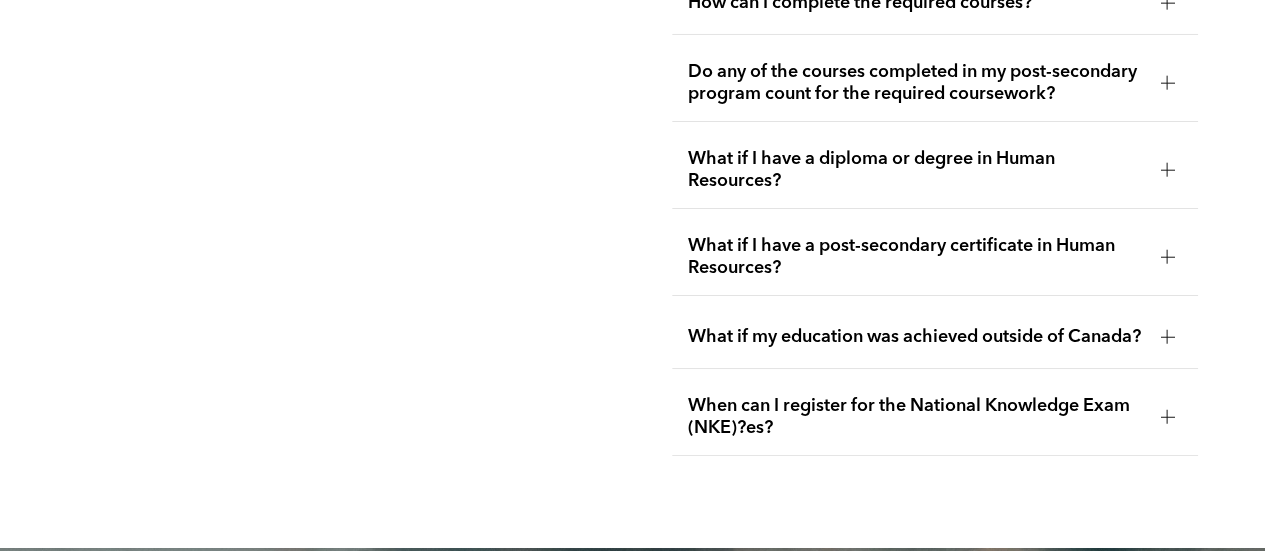 scroll, scrollTop: 3700, scrollLeft: 0, axis: vertical 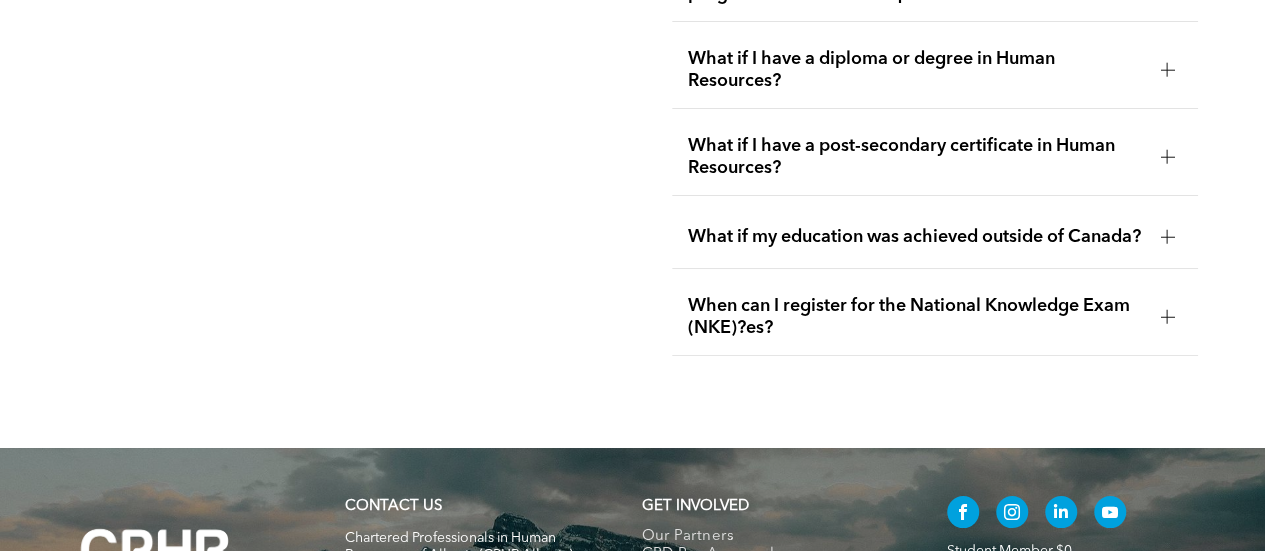 click at bounding box center [1167, 157] 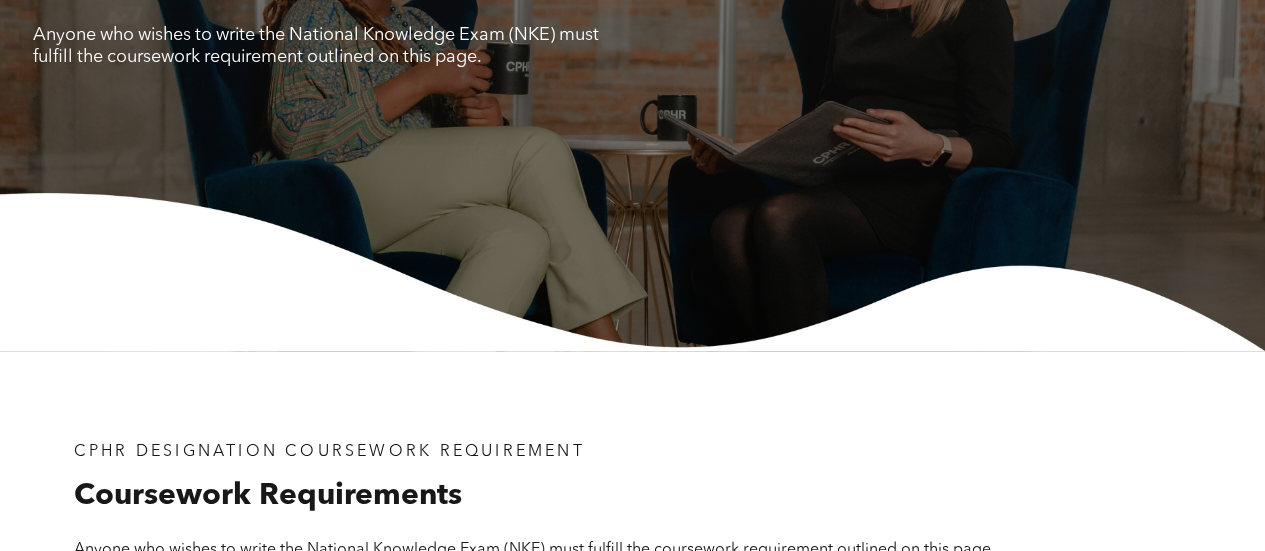 scroll, scrollTop: 0, scrollLeft: 0, axis: both 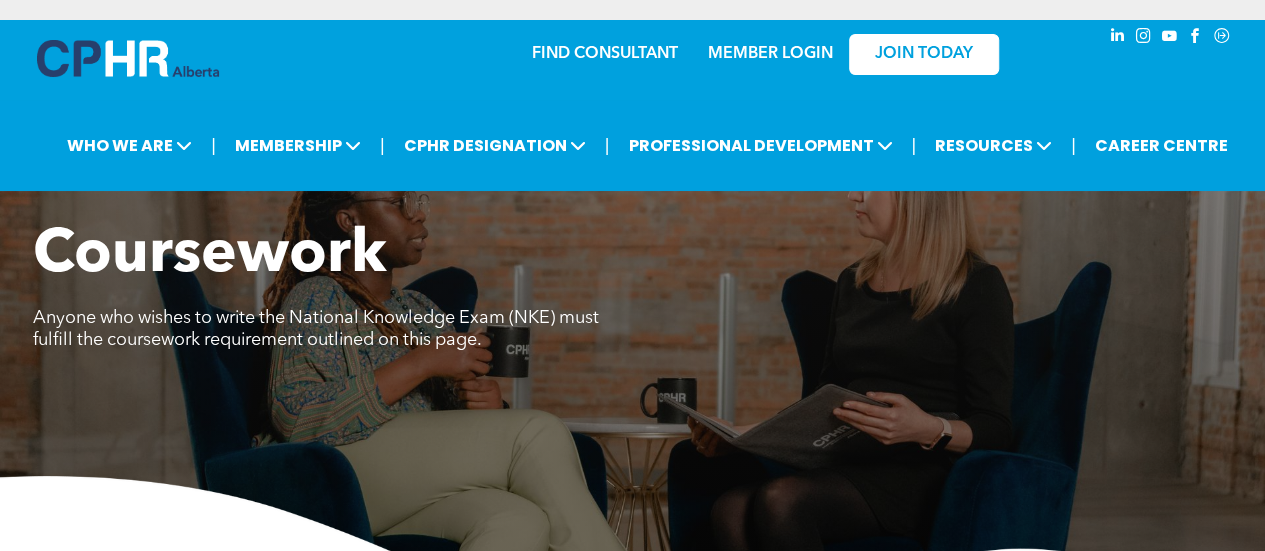 click on "MEMBER LOGIN" at bounding box center [770, 54] 